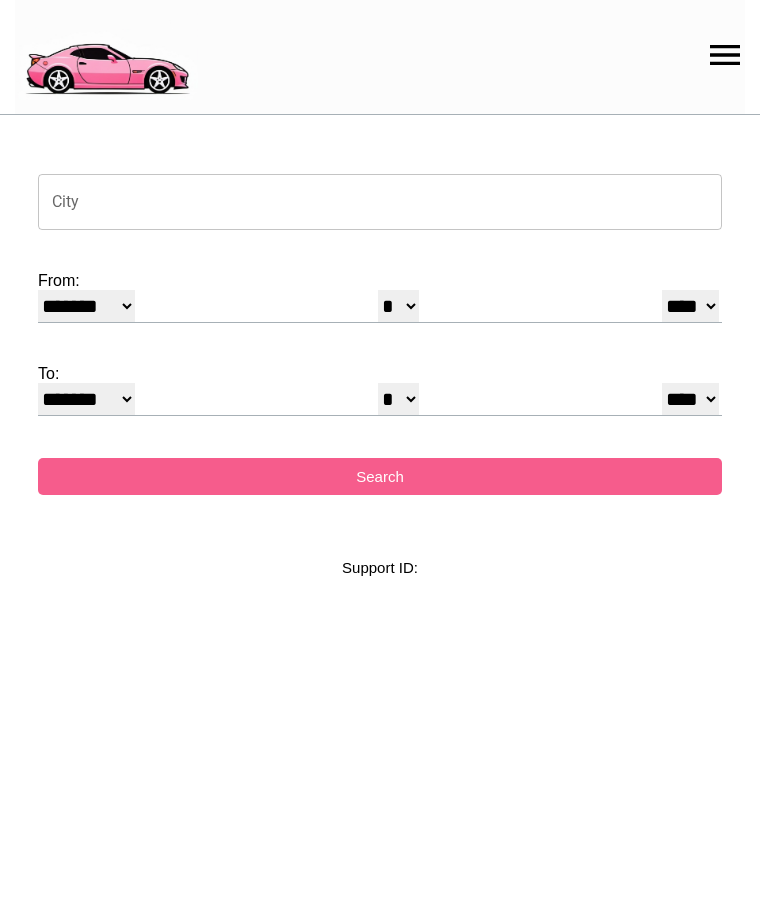 select on "*" 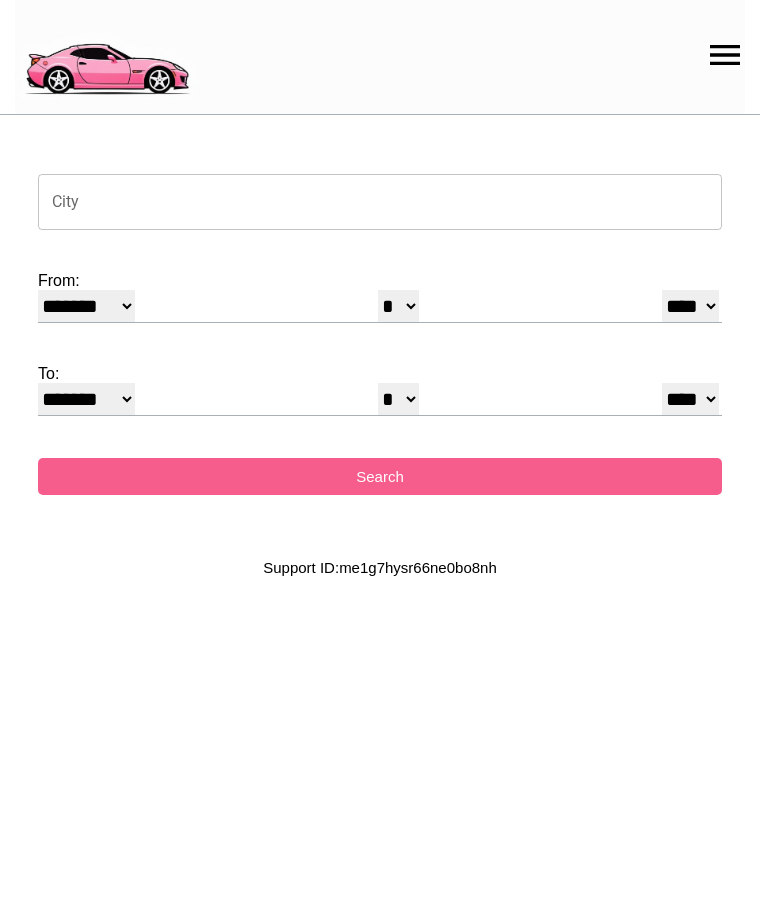 scroll, scrollTop: 0, scrollLeft: 0, axis: both 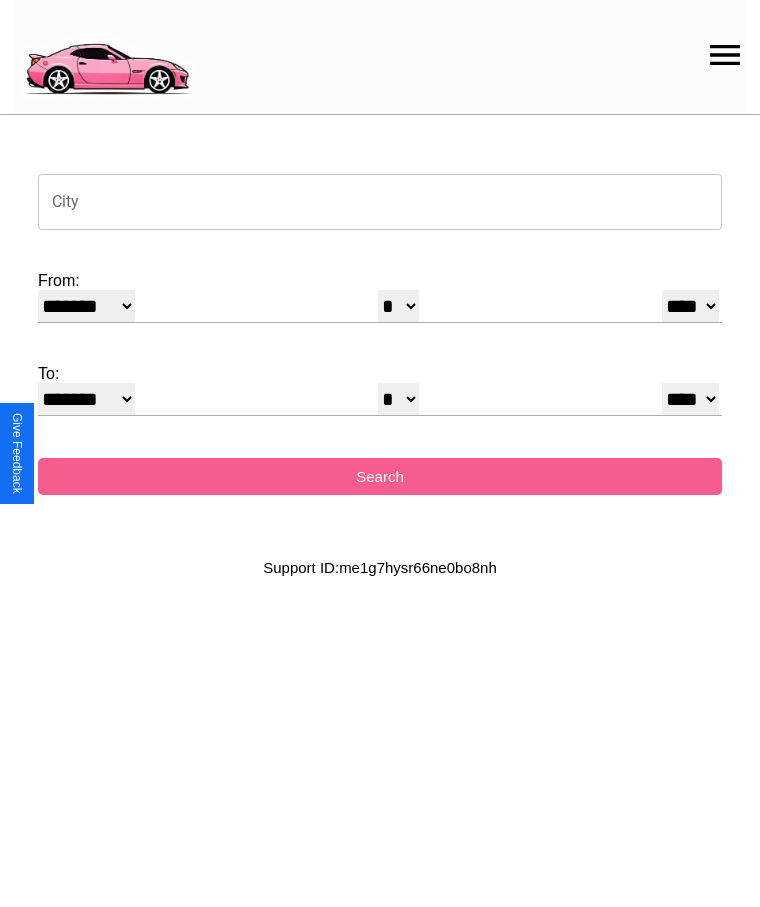 click 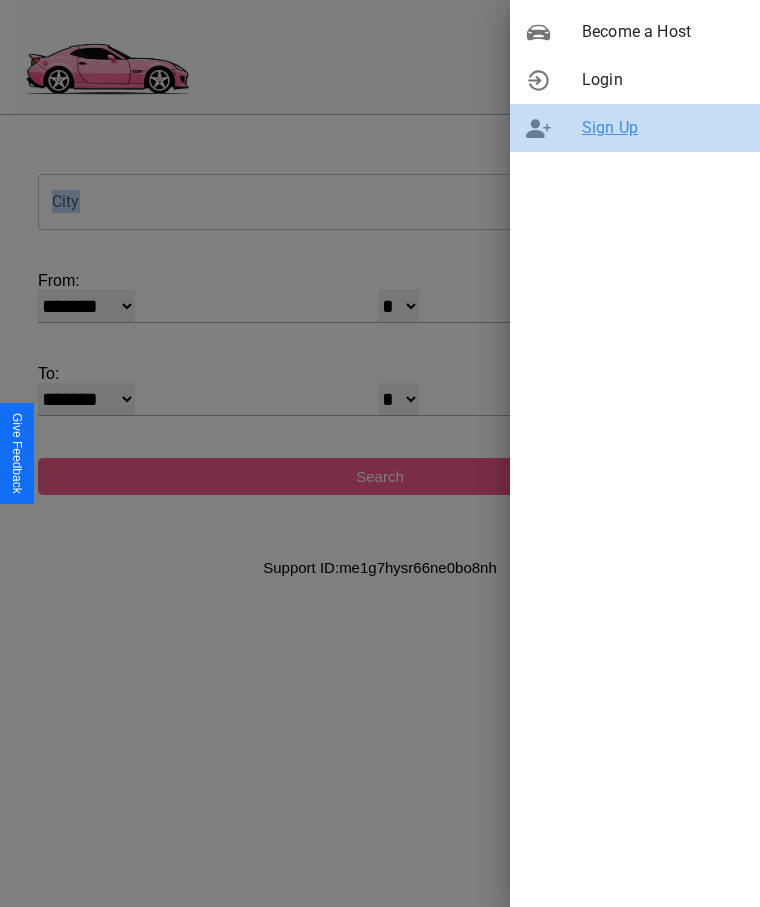 click on "Sign Up" at bounding box center [663, 128] 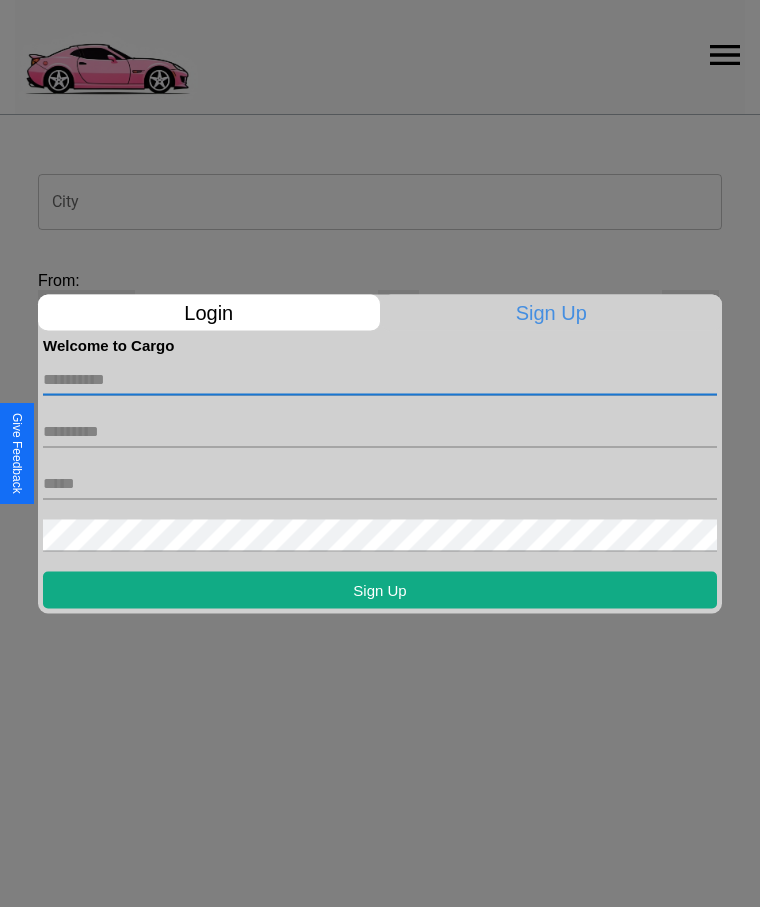 click at bounding box center (380, 379) 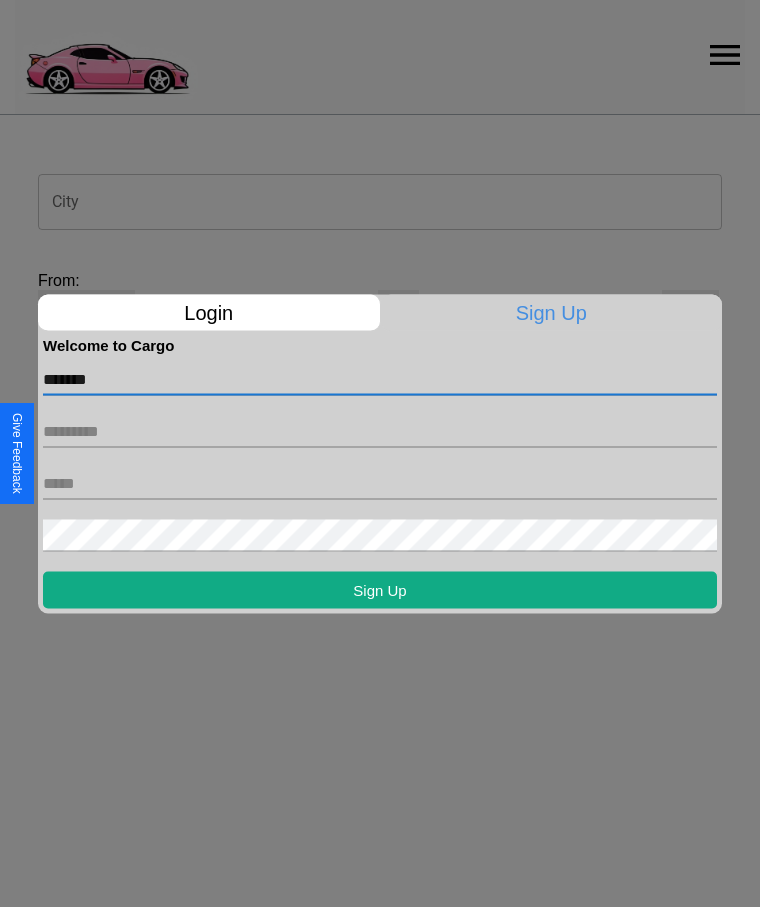 type on "*******" 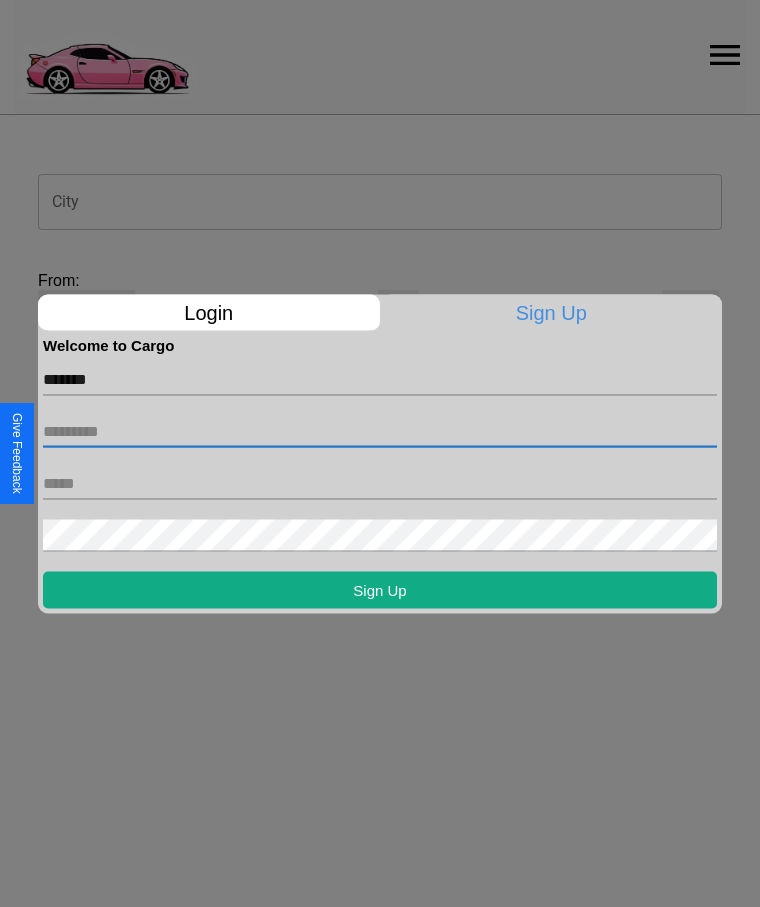 click at bounding box center [380, 431] 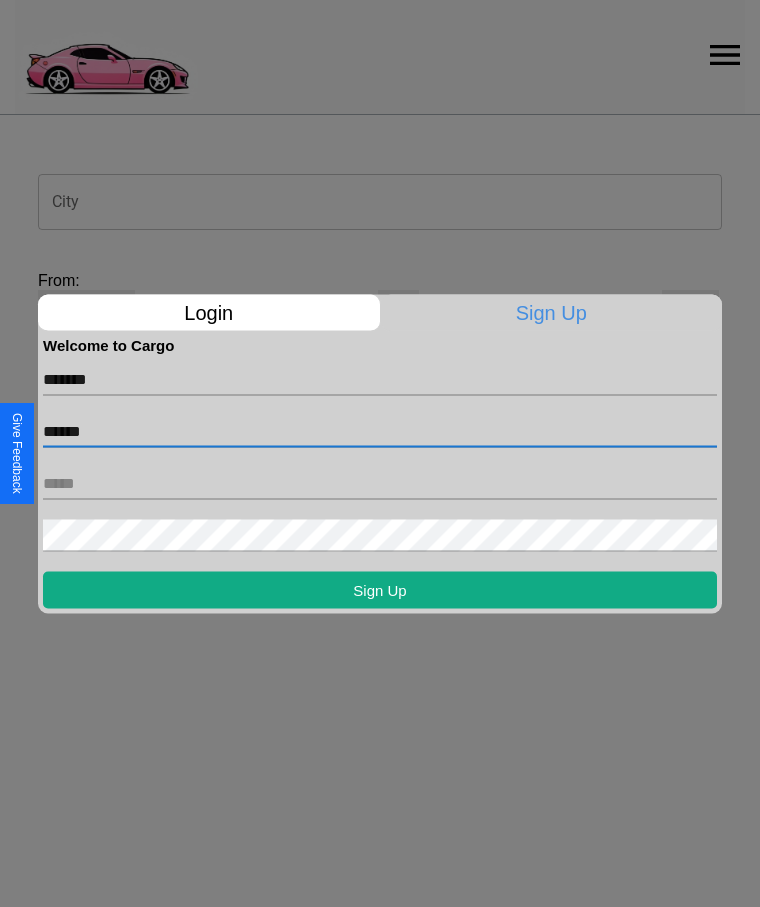 type on "******" 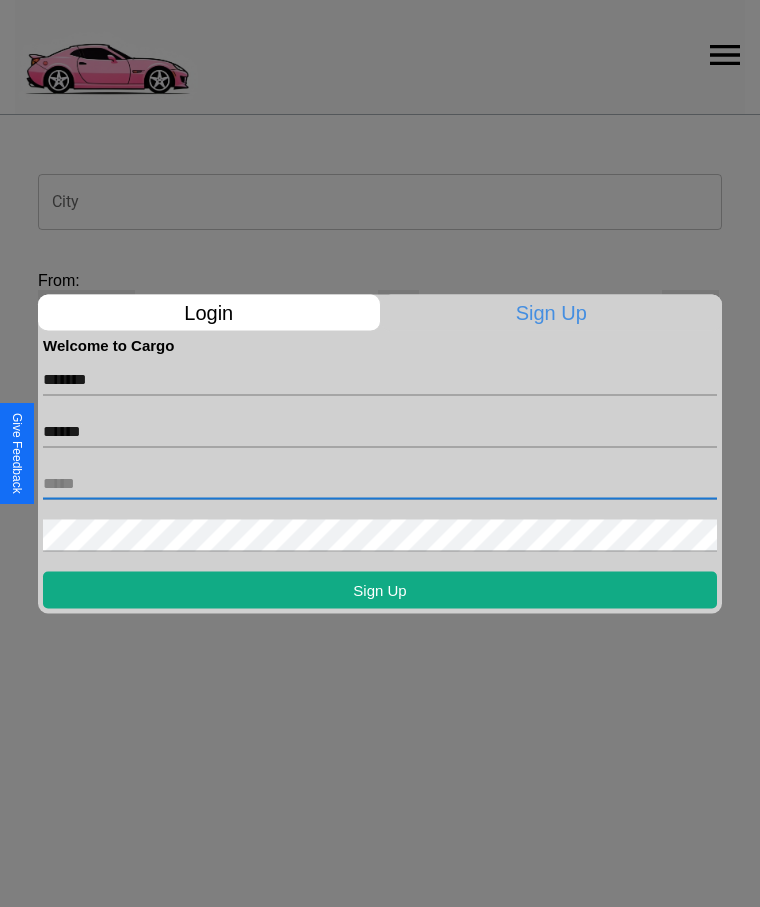 click at bounding box center [380, 483] 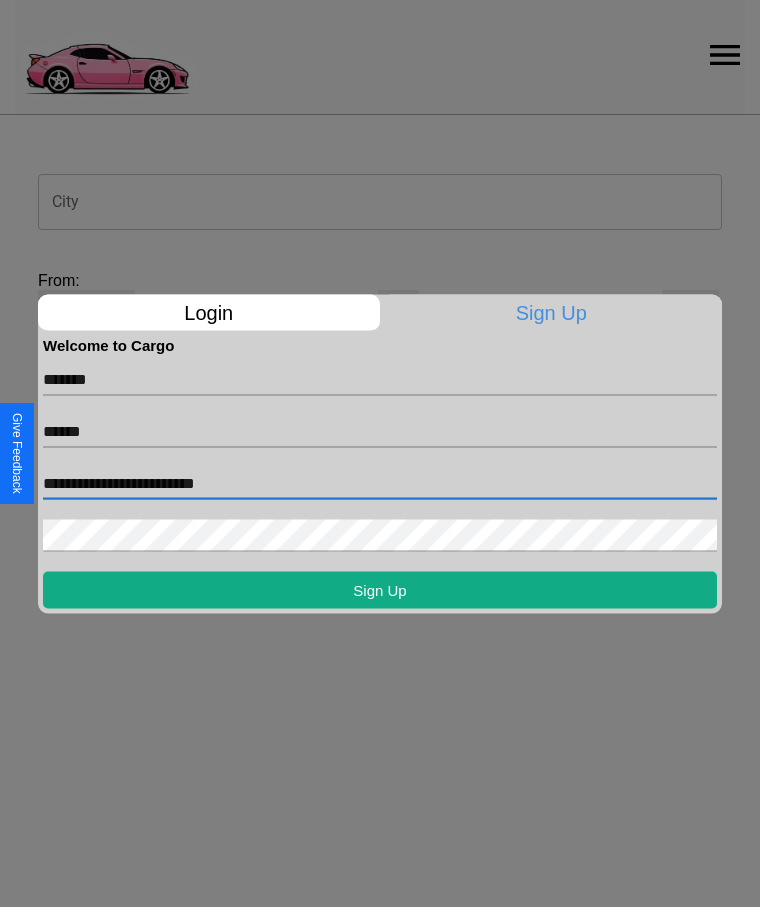 type on "**********" 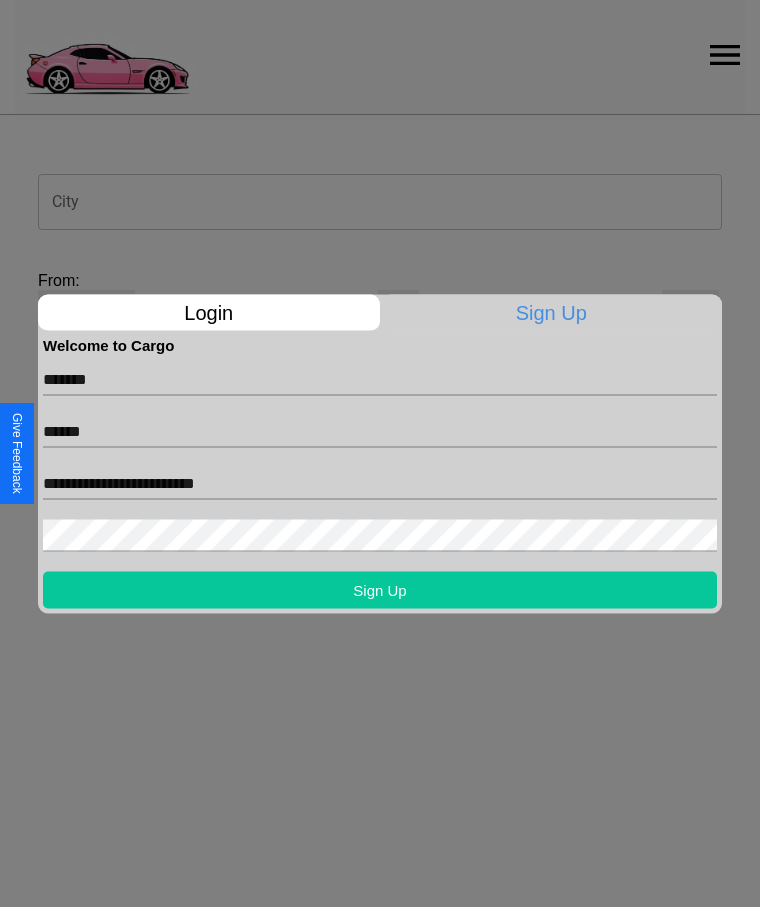 click on "Sign Up" at bounding box center [380, 589] 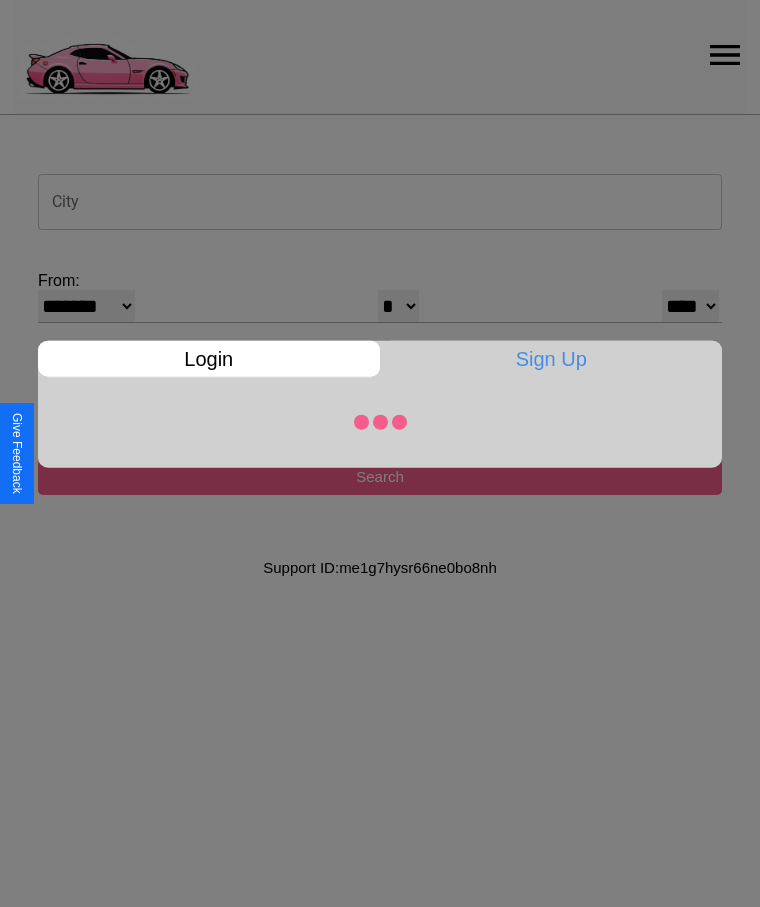 select on "*" 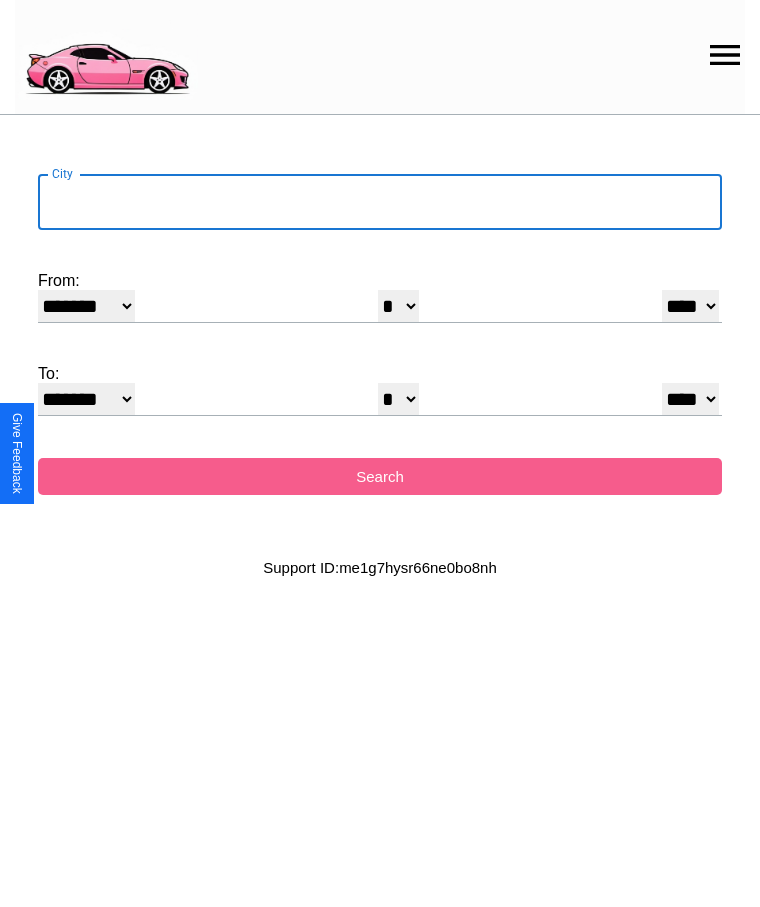 click on "City" at bounding box center (380, 202) 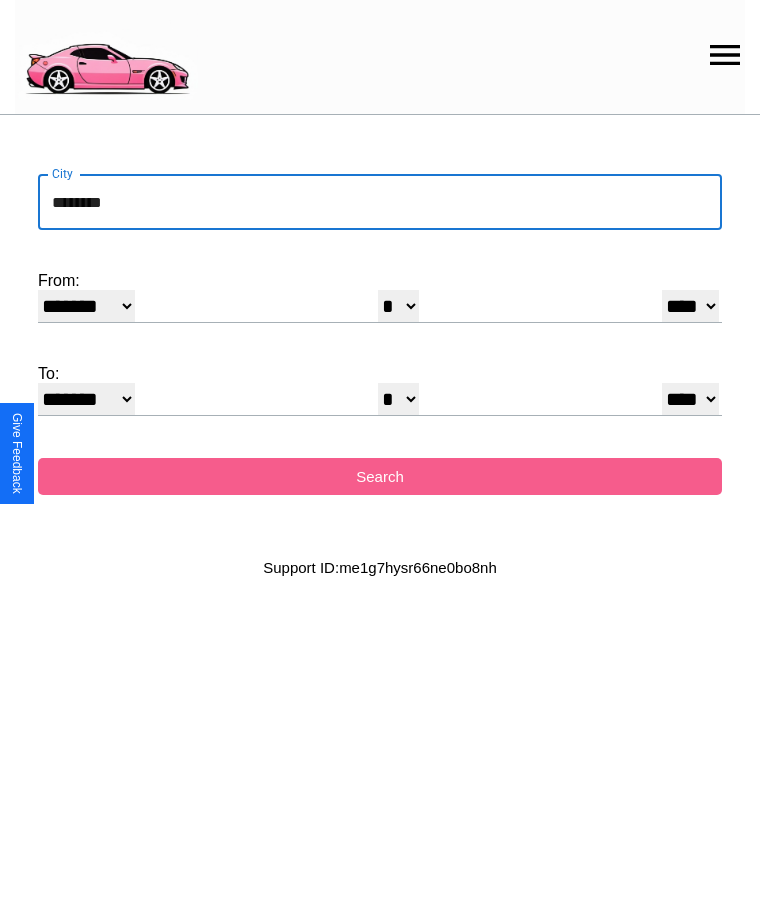 type on "********" 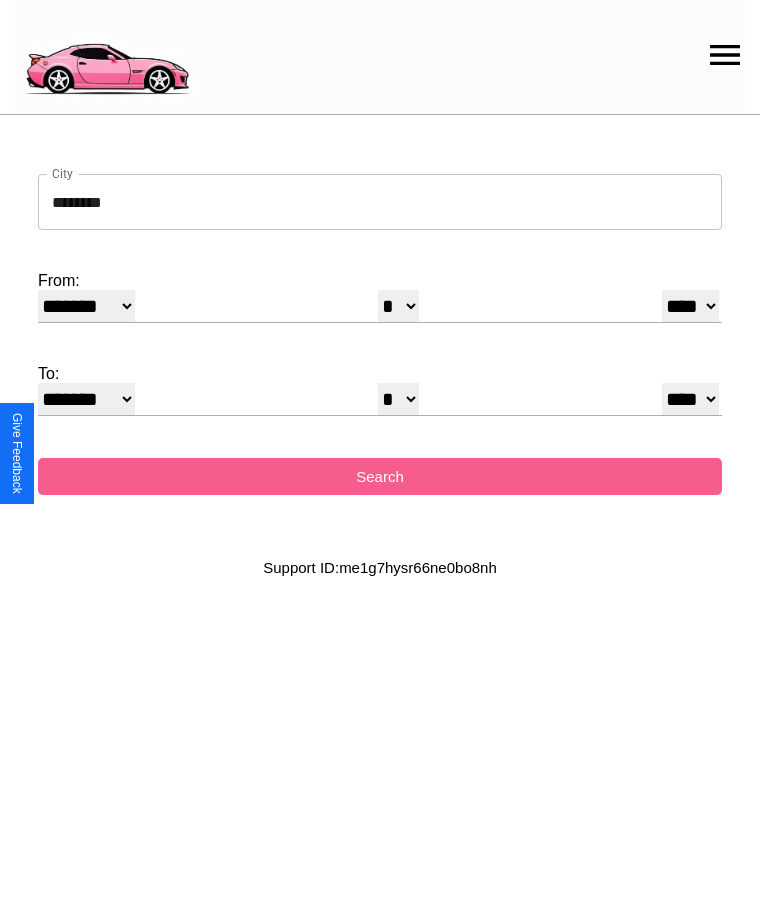 click on "******* ******** ***** ***** *** **** **** ****** ********* ******* ******** ********" at bounding box center (86, 306) 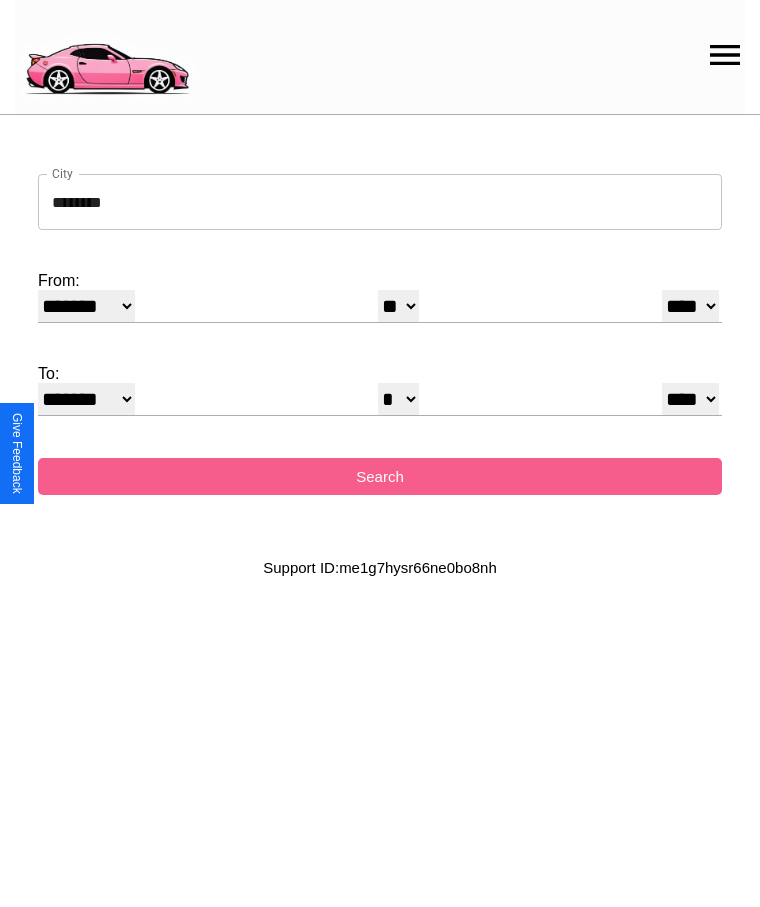 click on "**** **** **** **** **** **** **** **** **** ****" at bounding box center [690, 306] 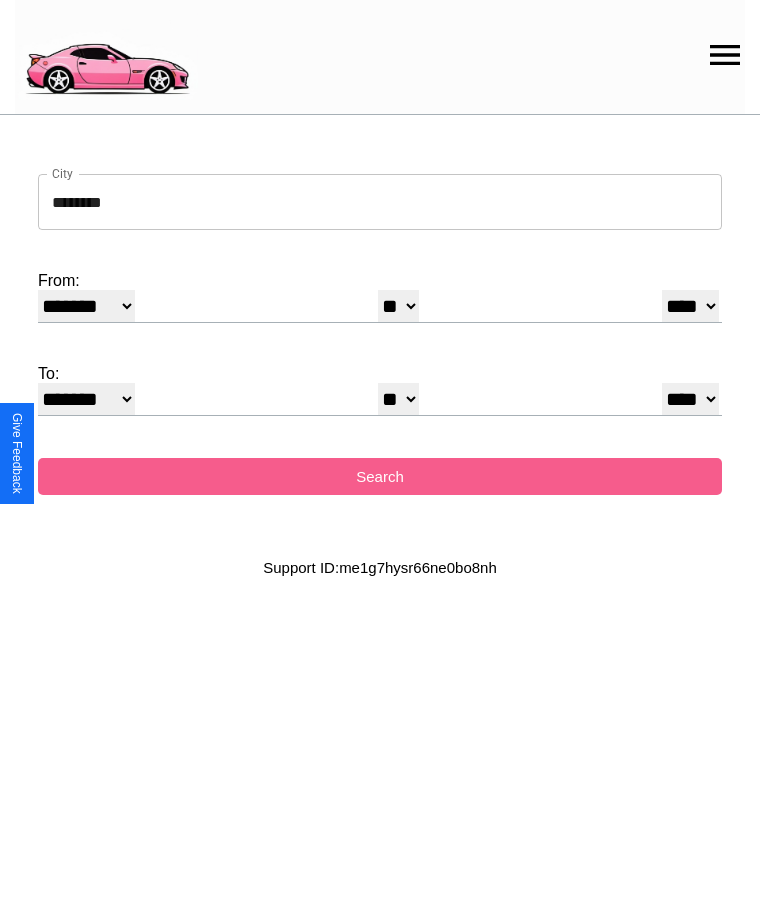 click on "* * * * * * * * * ** ** ** ** ** ** ** ** ** ** ** ** ** ** ** ** ** ** ** ** ** **" at bounding box center (398, 399) 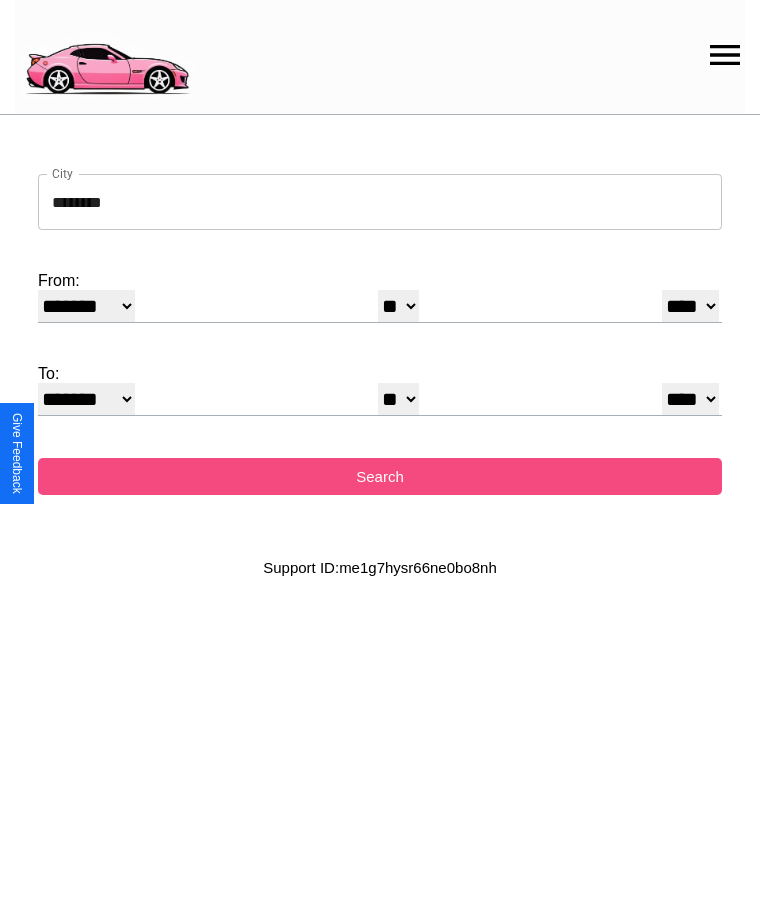 click on "Search" at bounding box center (380, 476) 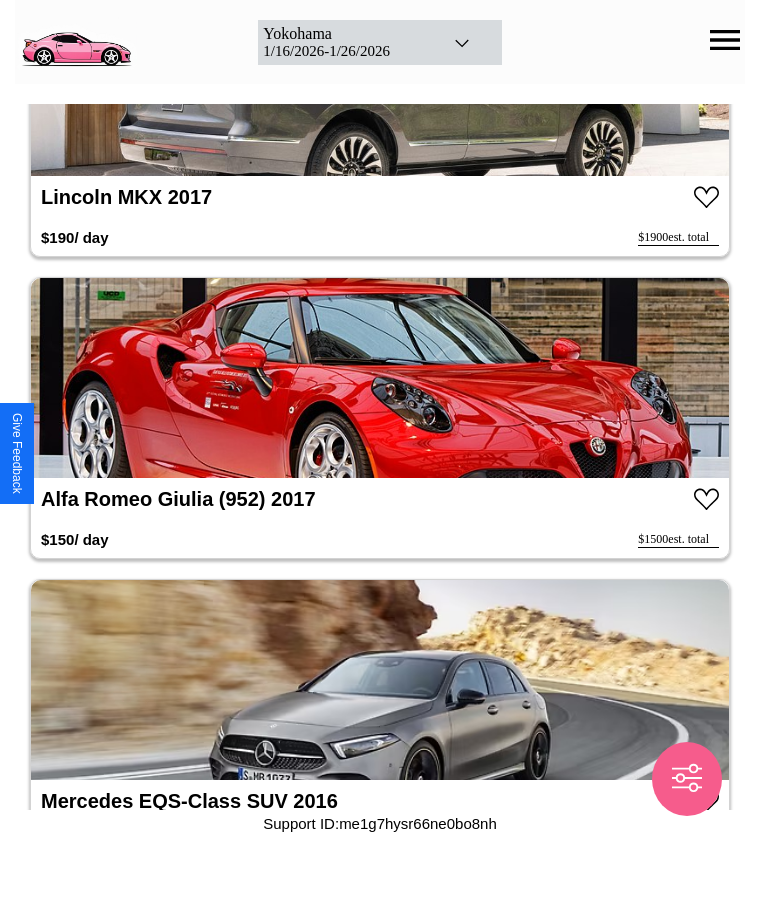 scroll, scrollTop: 20958, scrollLeft: 0, axis: vertical 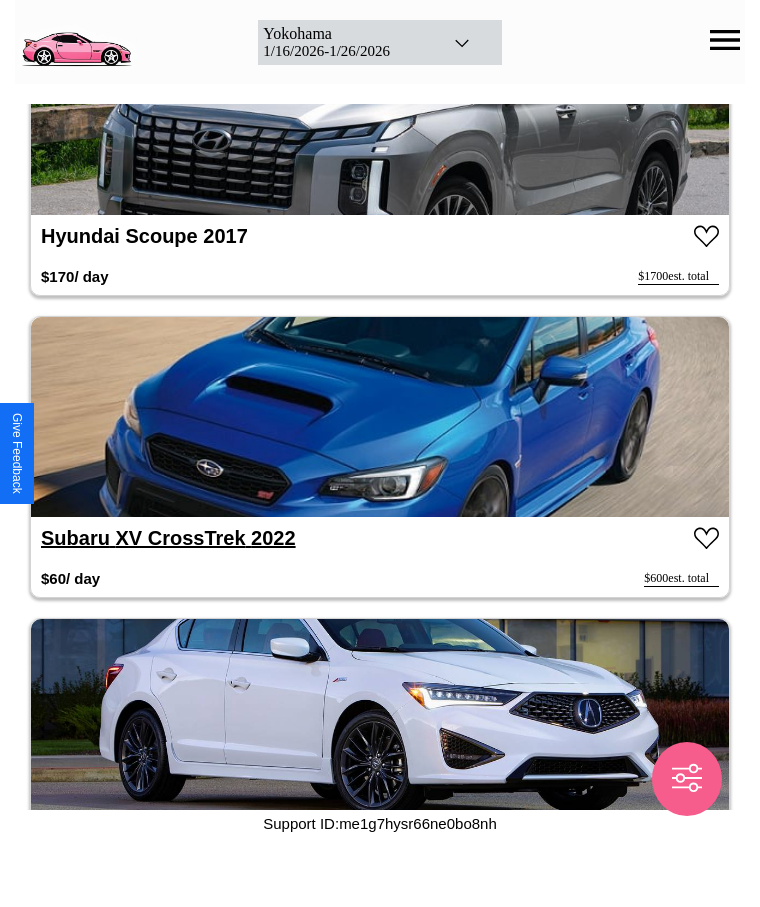 click on "Subaru   XV CrossTrek   2022" at bounding box center (168, 538) 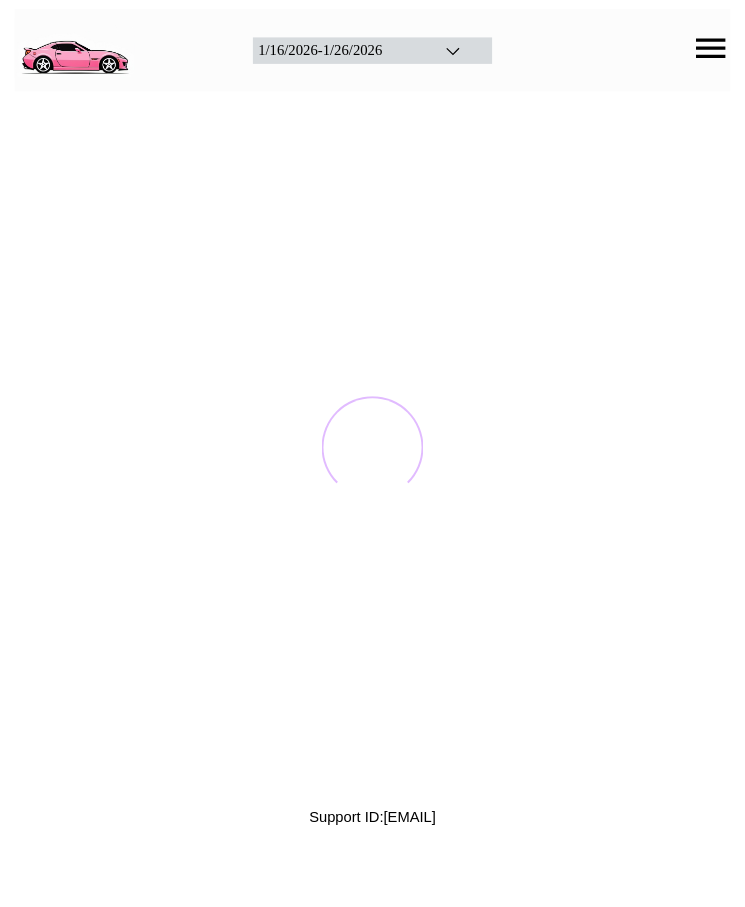 scroll, scrollTop: 0, scrollLeft: 0, axis: both 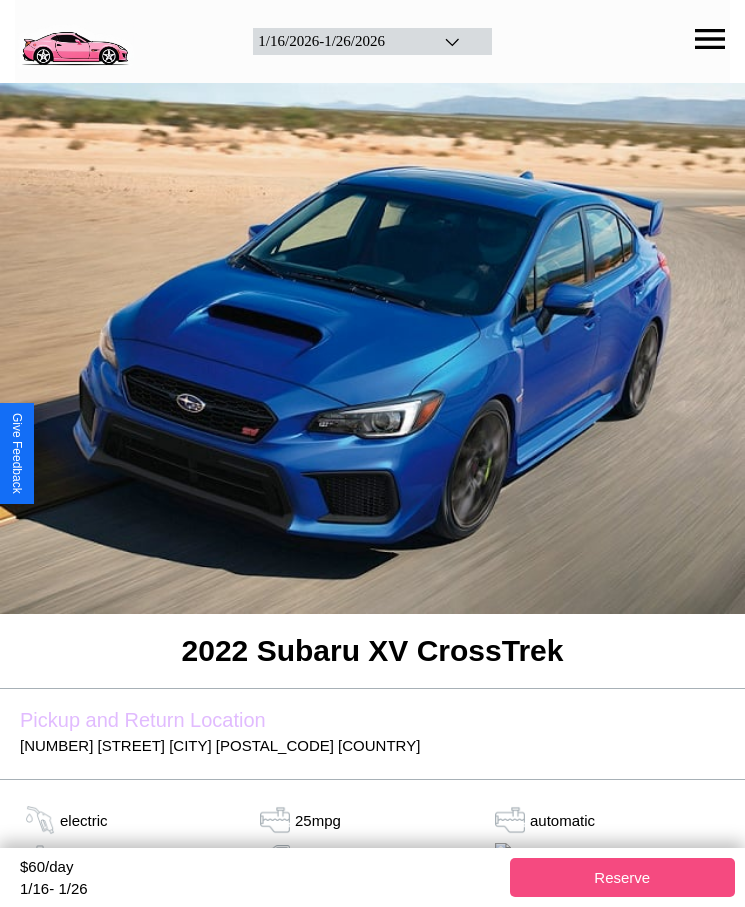 click on "Reserve" at bounding box center (623, 877) 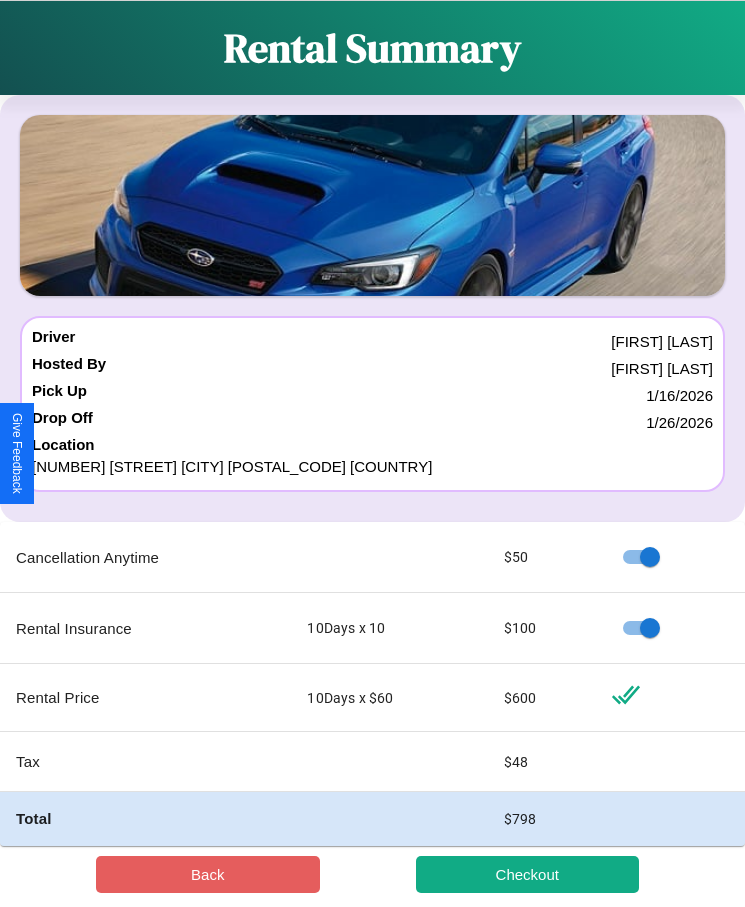 scroll, scrollTop: 23, scrollLeft: 0, axis: vertical 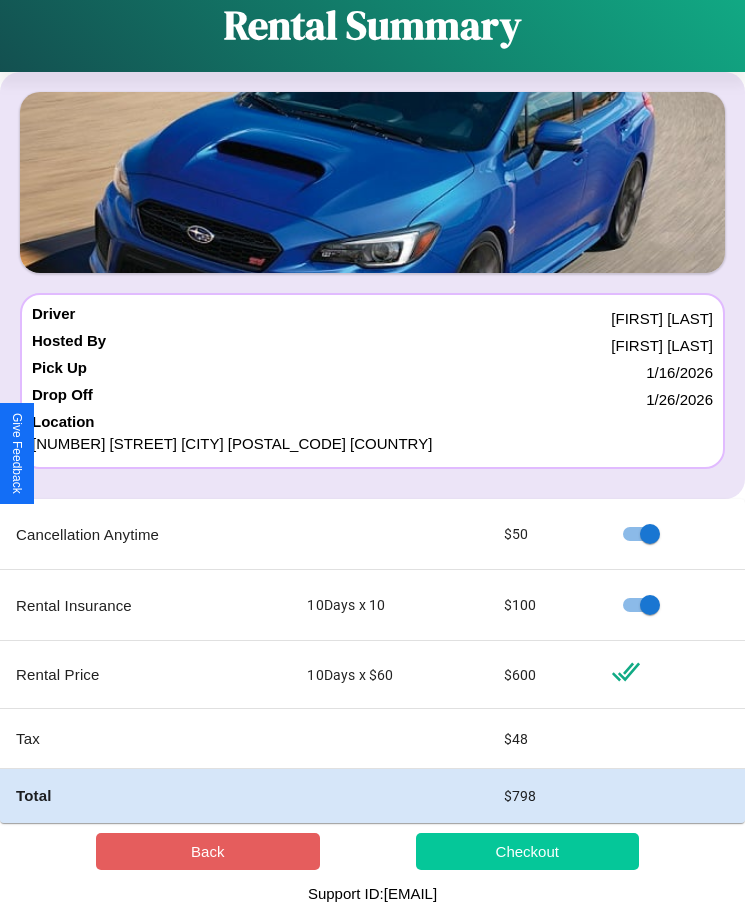 click on "Checkout" at bounding box center [528, 851] 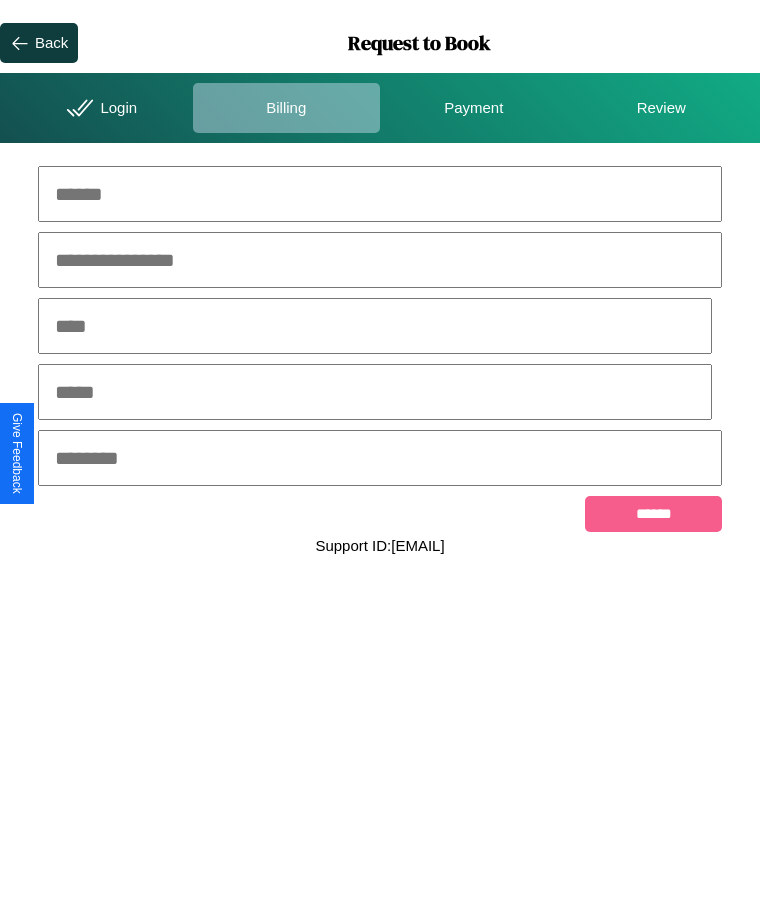 click at bounding box center (380, 194) 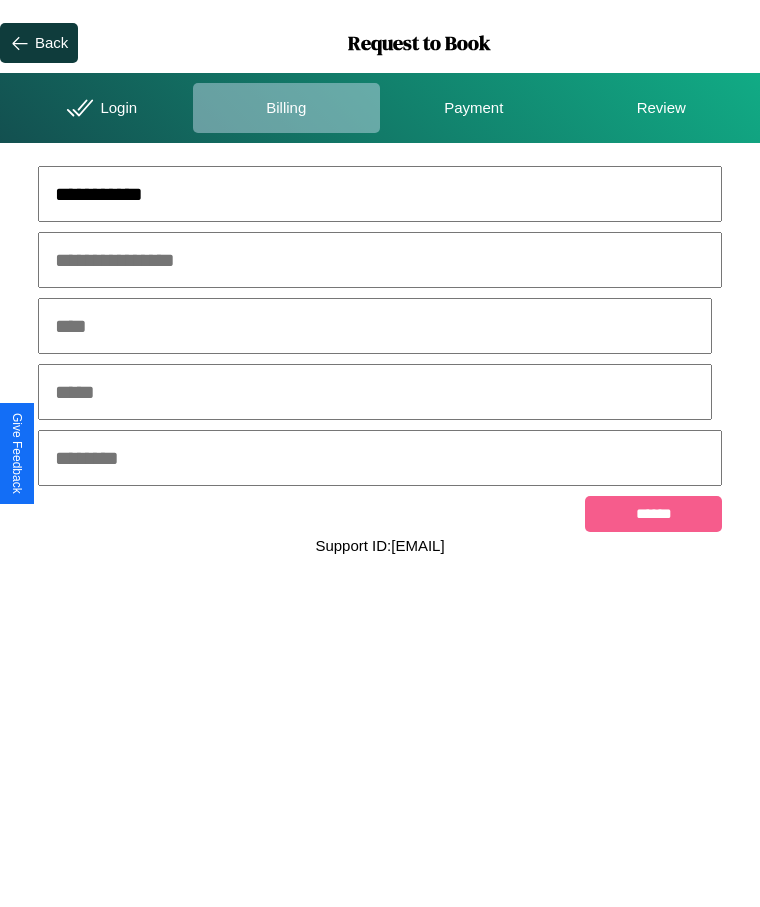 type on "**********" 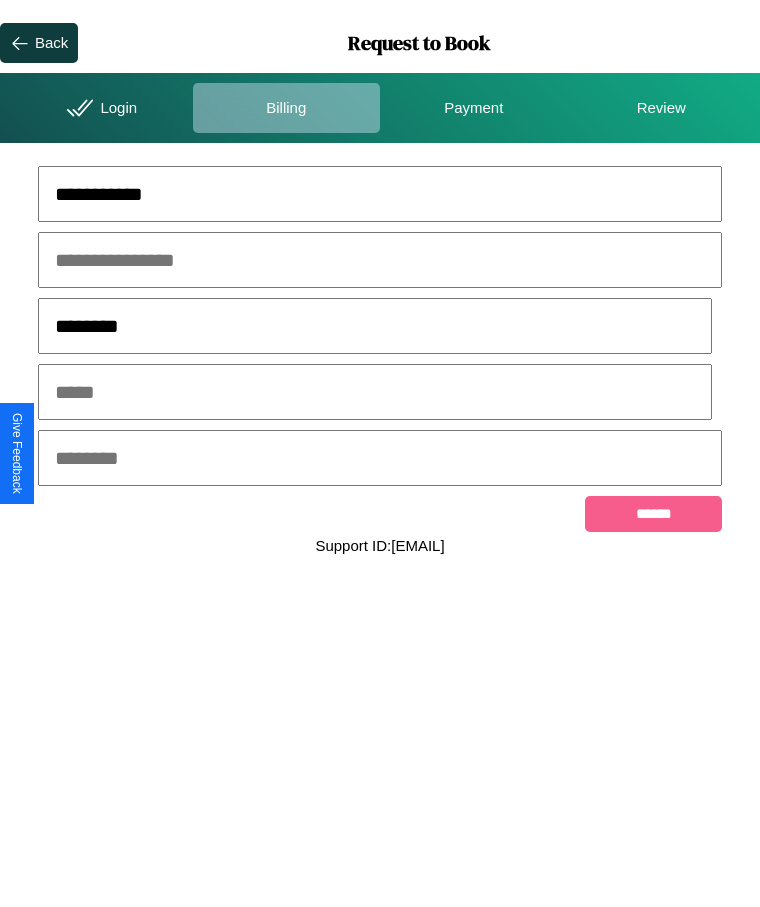 type on "********" 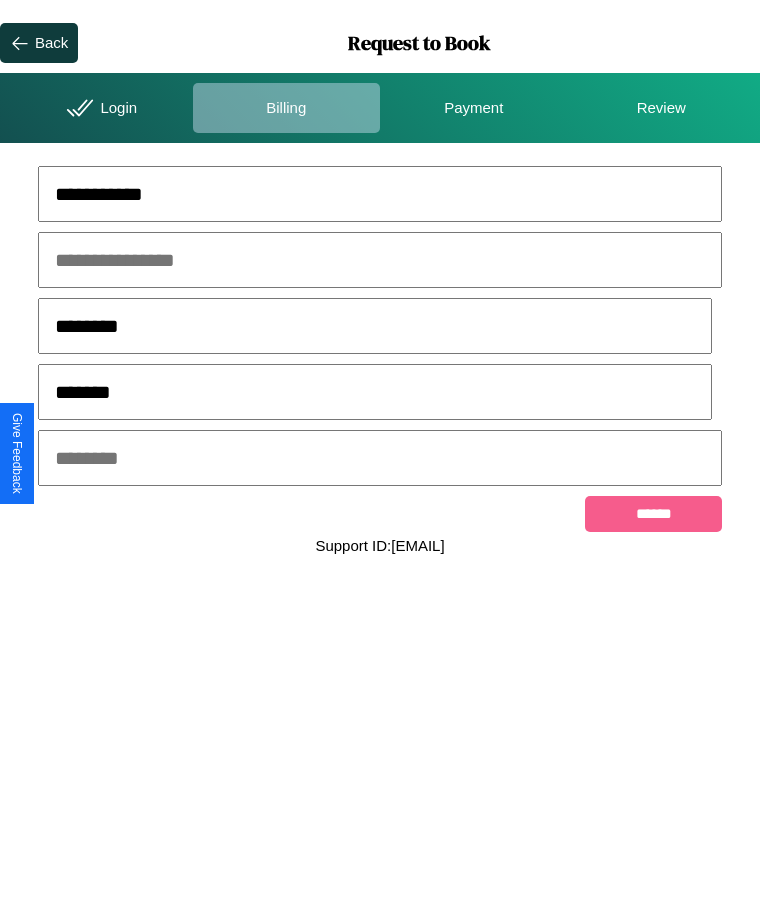 type on "*******" 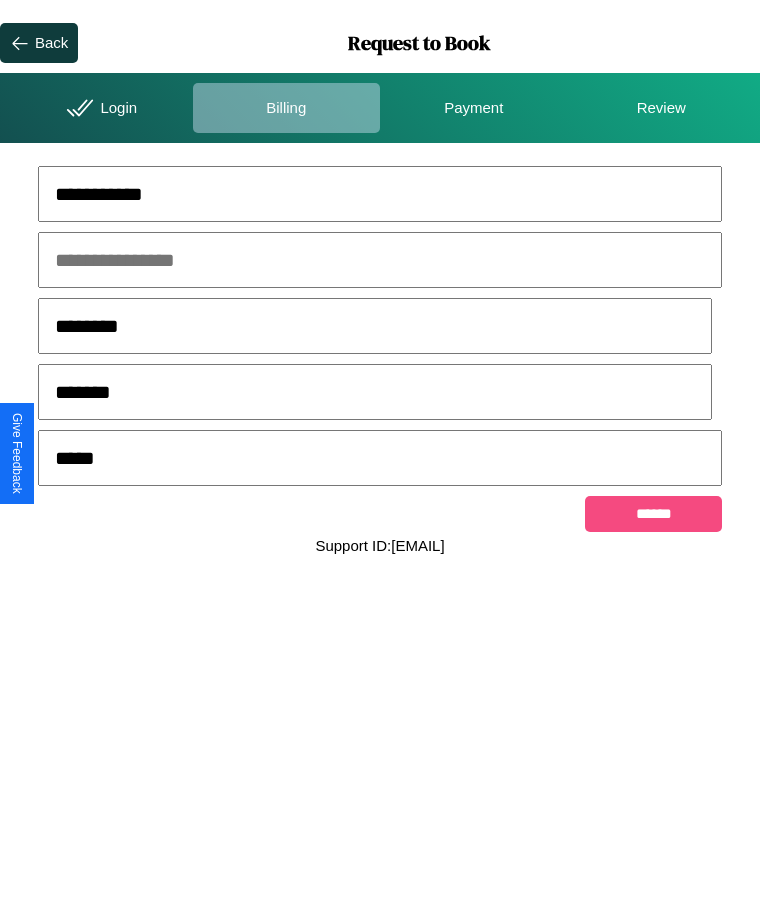 type on "*****" 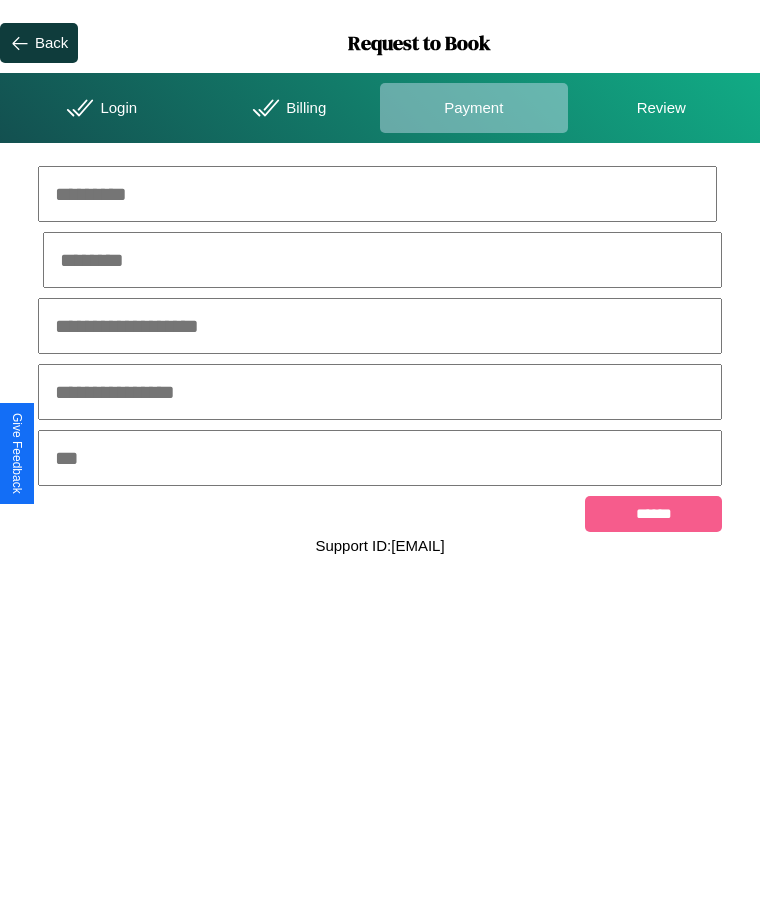click at bounding box center (377, 194) 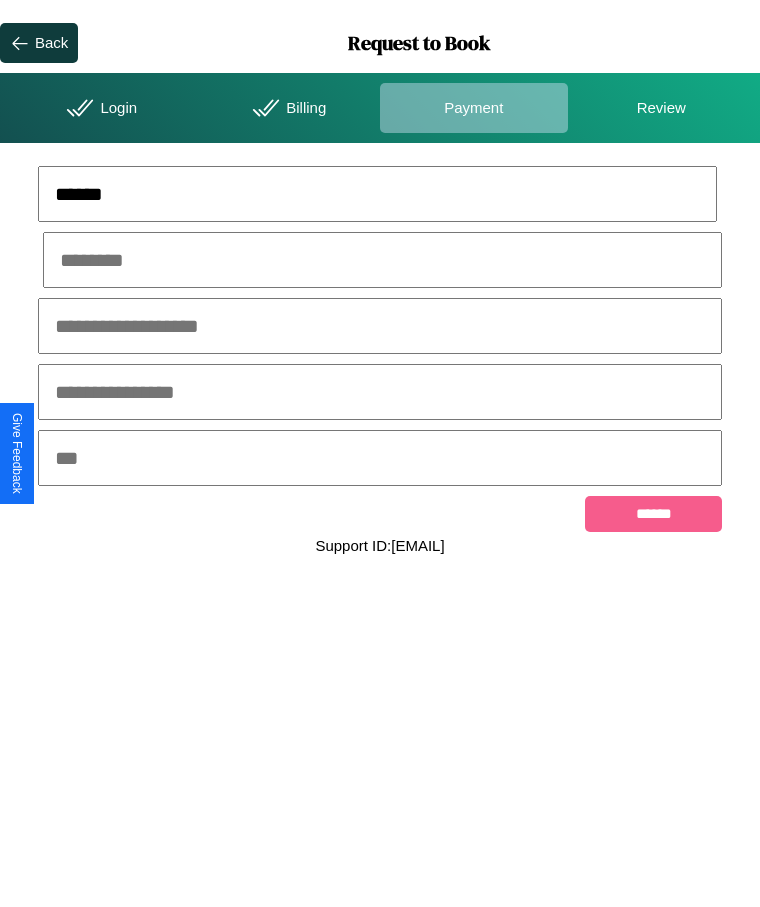 type on "******" 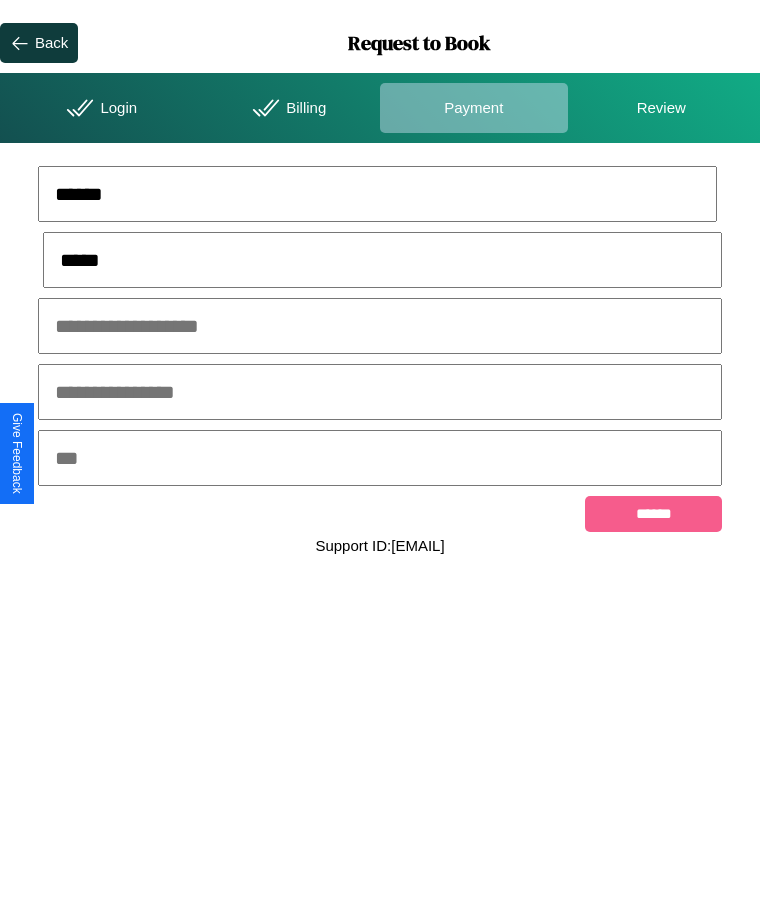 type on "*****" 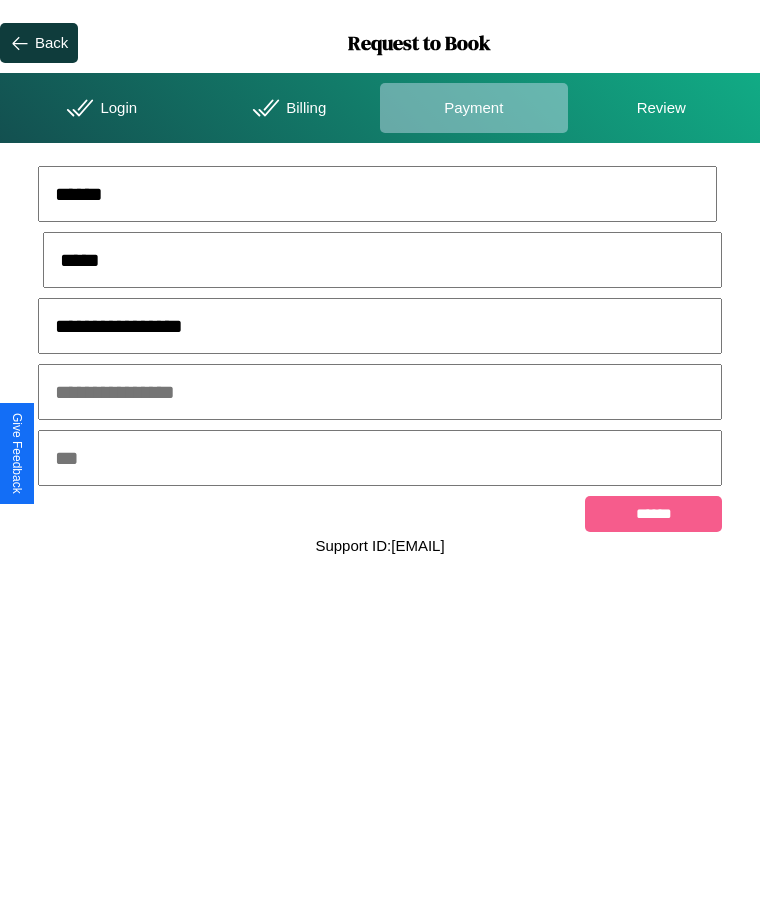 type on "**********" 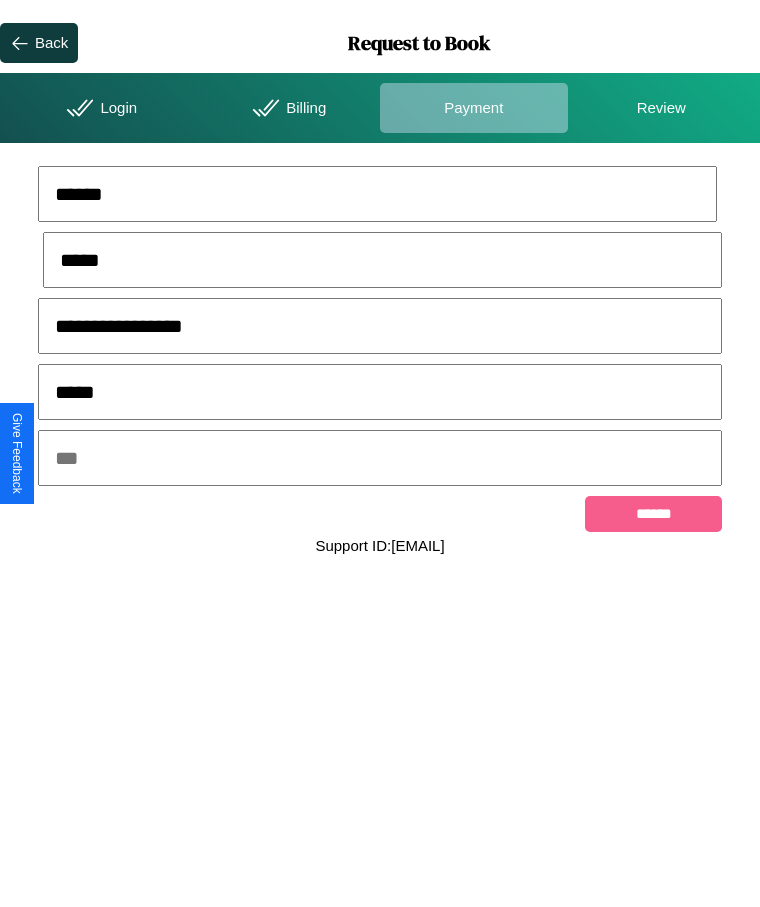 type on "*****" 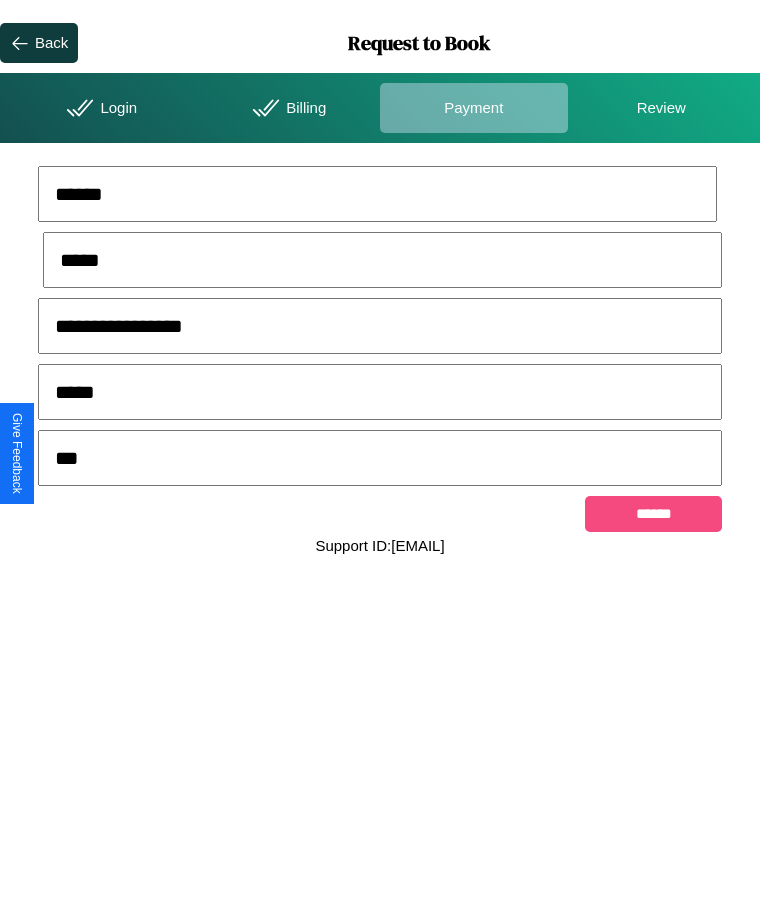 type on "***" 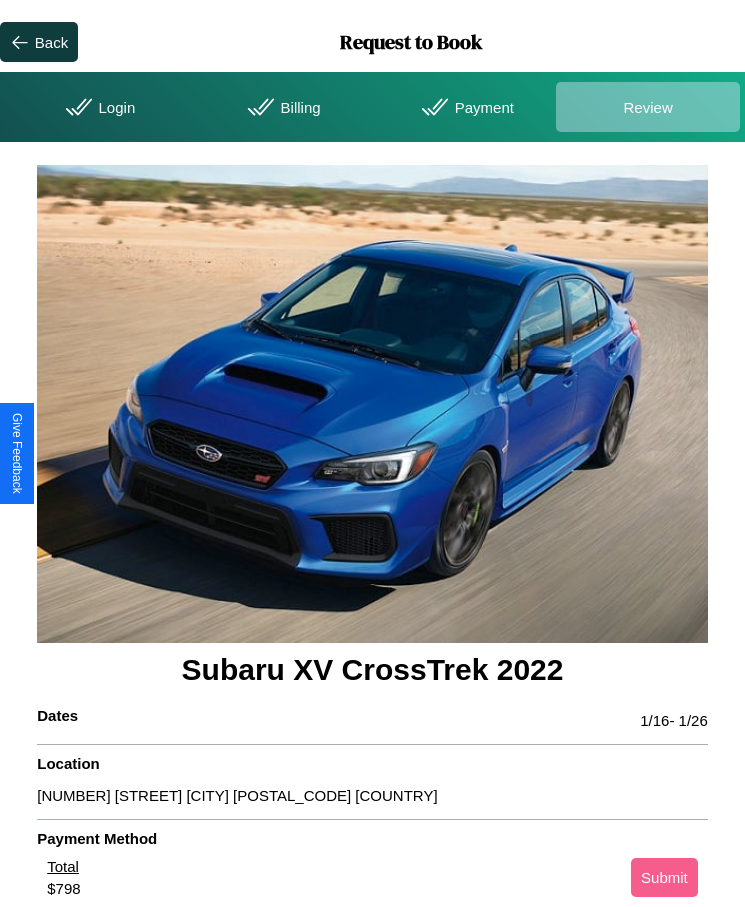scroll, scrollTop: 2, scrollLeft: 0, axis: vertical 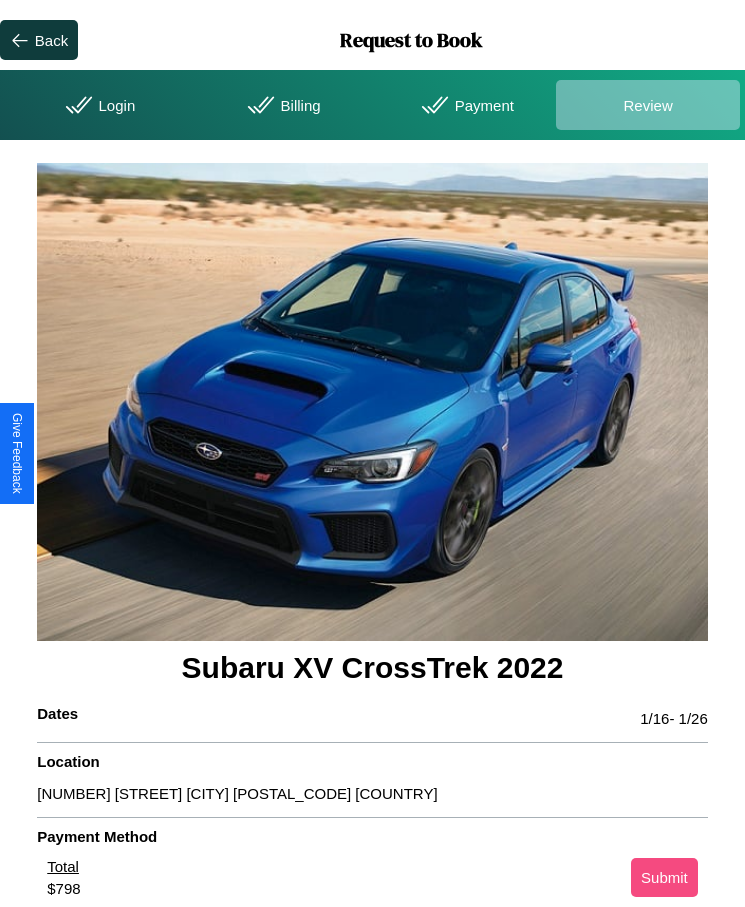 click on "Submit" at bounding box center (664, 877) 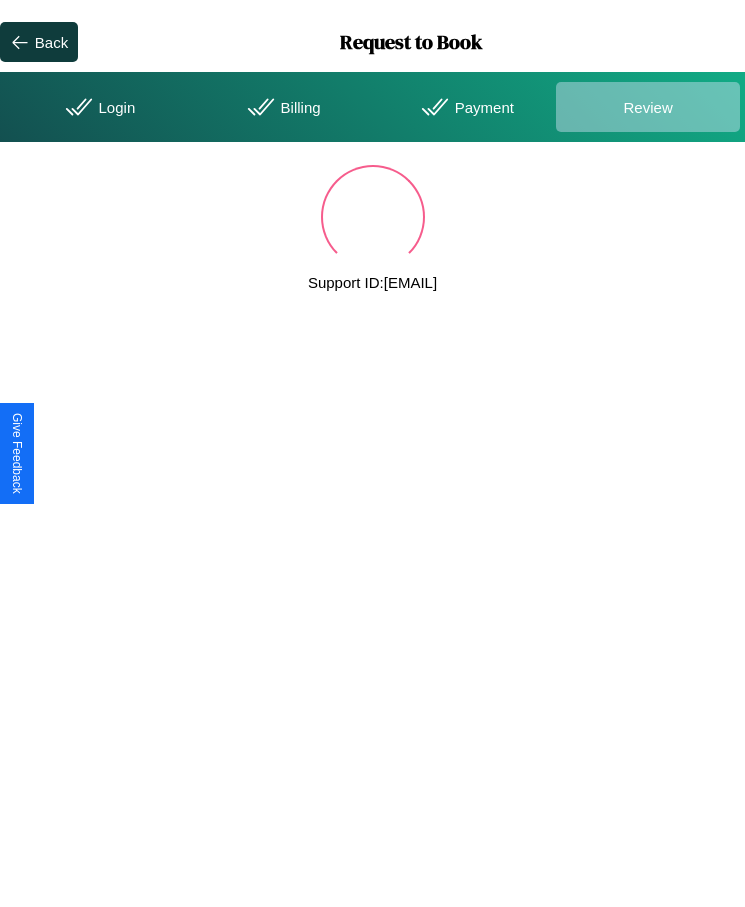 scroll, scrollTop: 0, scrollLeft: 0, axis: both 